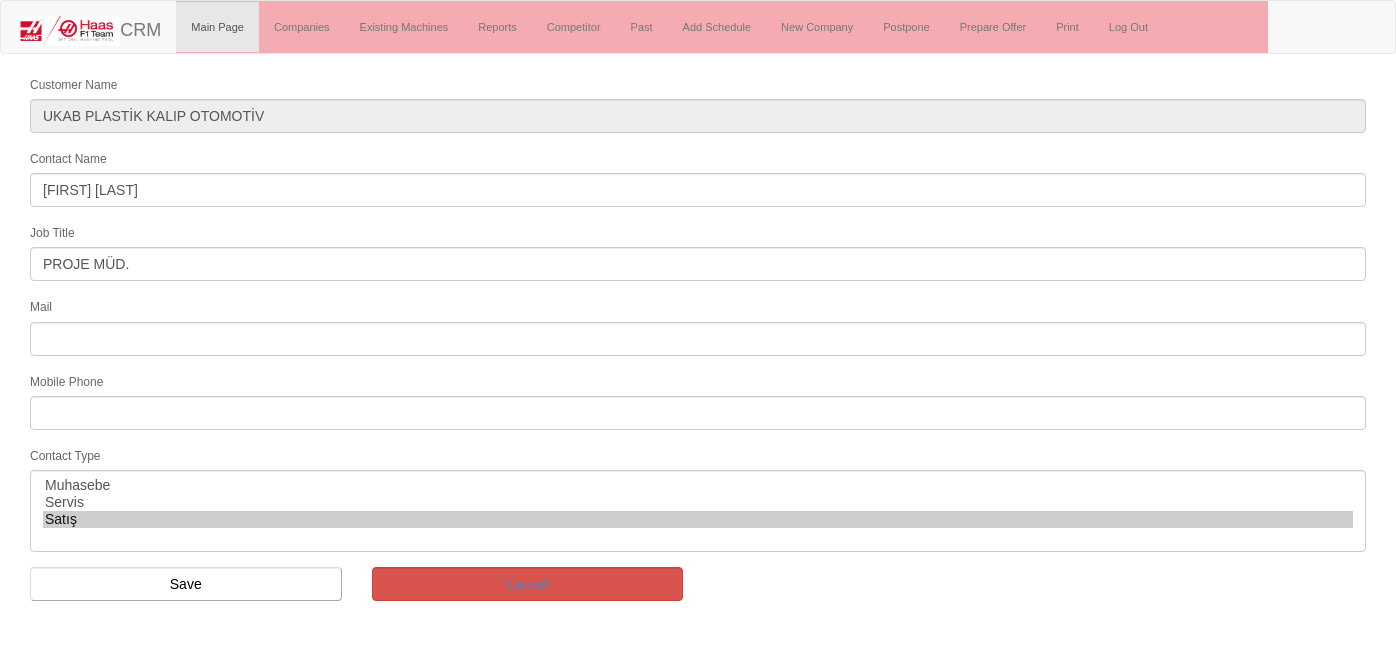 scroll, scrollTop: 0, scrollLeft: 0, axis: both 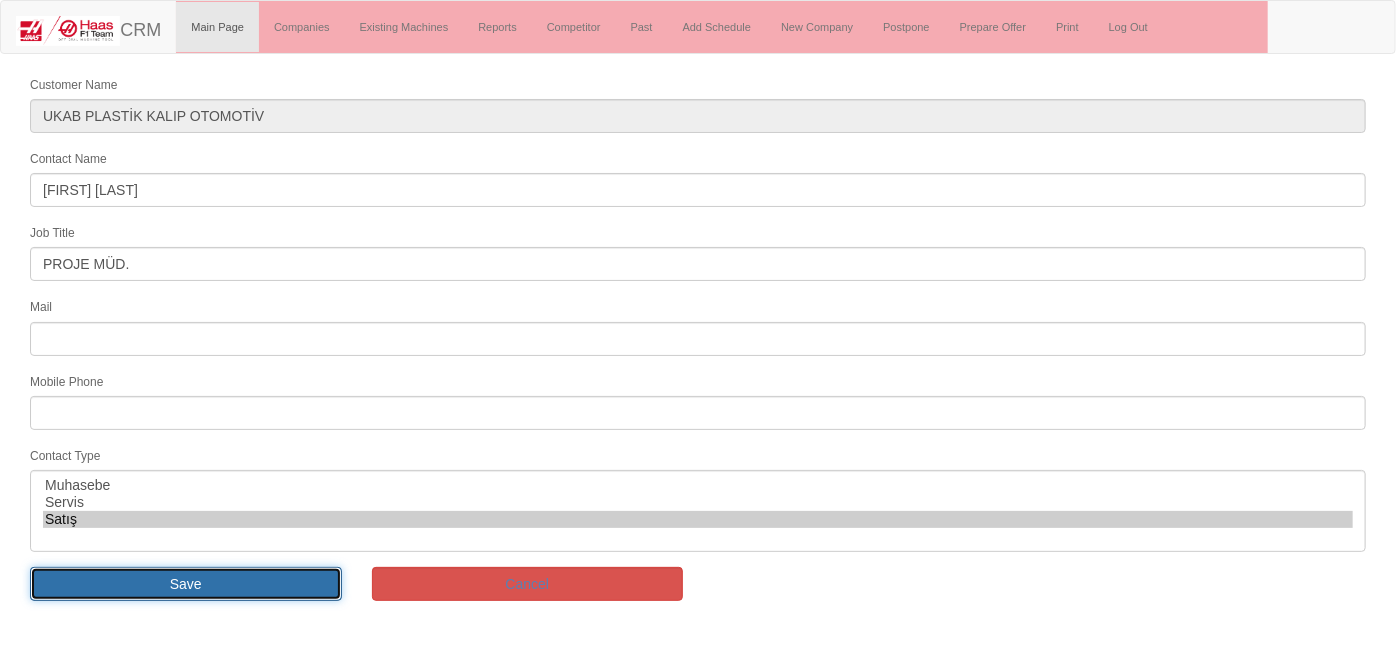 click on "Save" at bounding box center [186, 584] 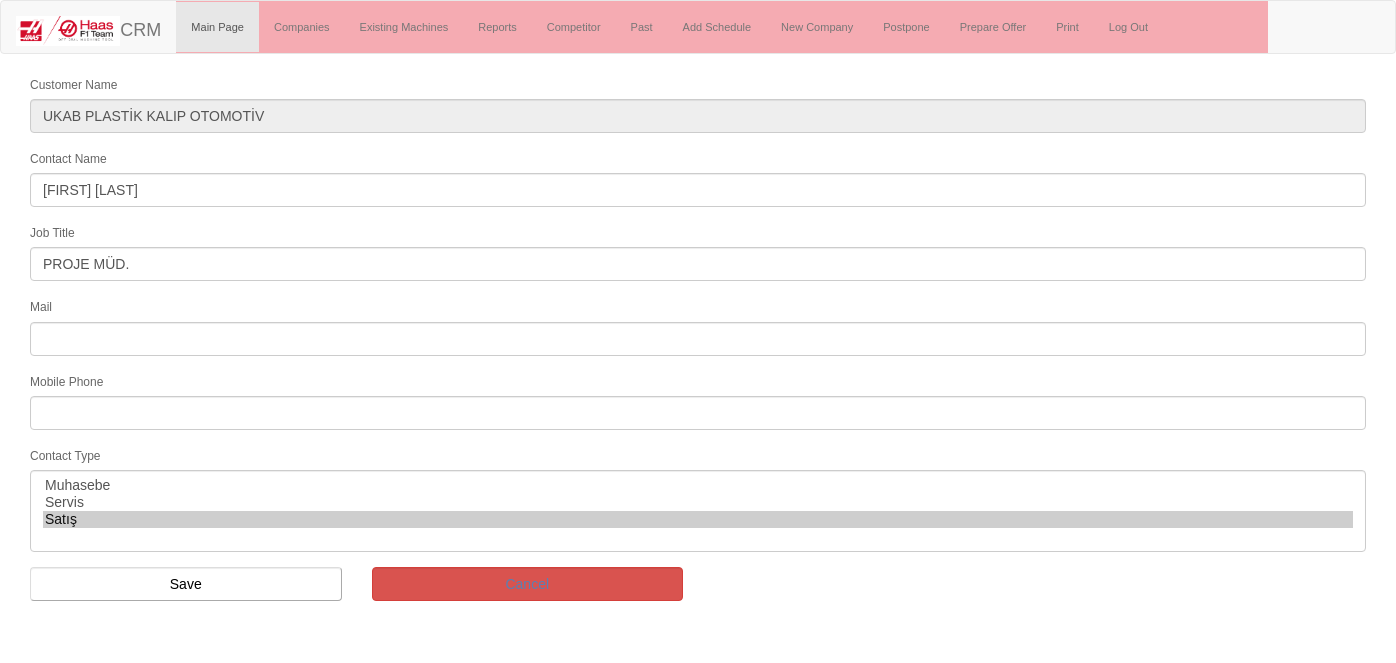 scroll, scrollTop: 0, scrollLeft: 0, axis: both 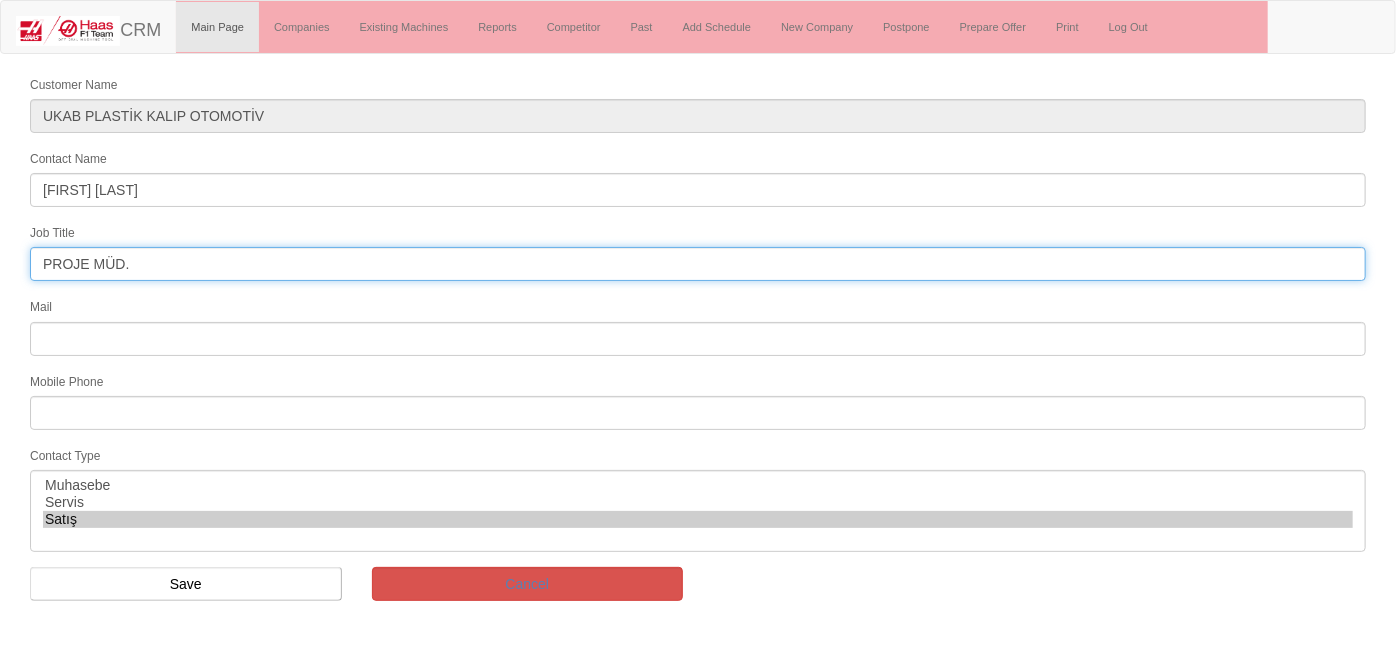 click on "PROJE MÜD." at bounding box center [698, 264] 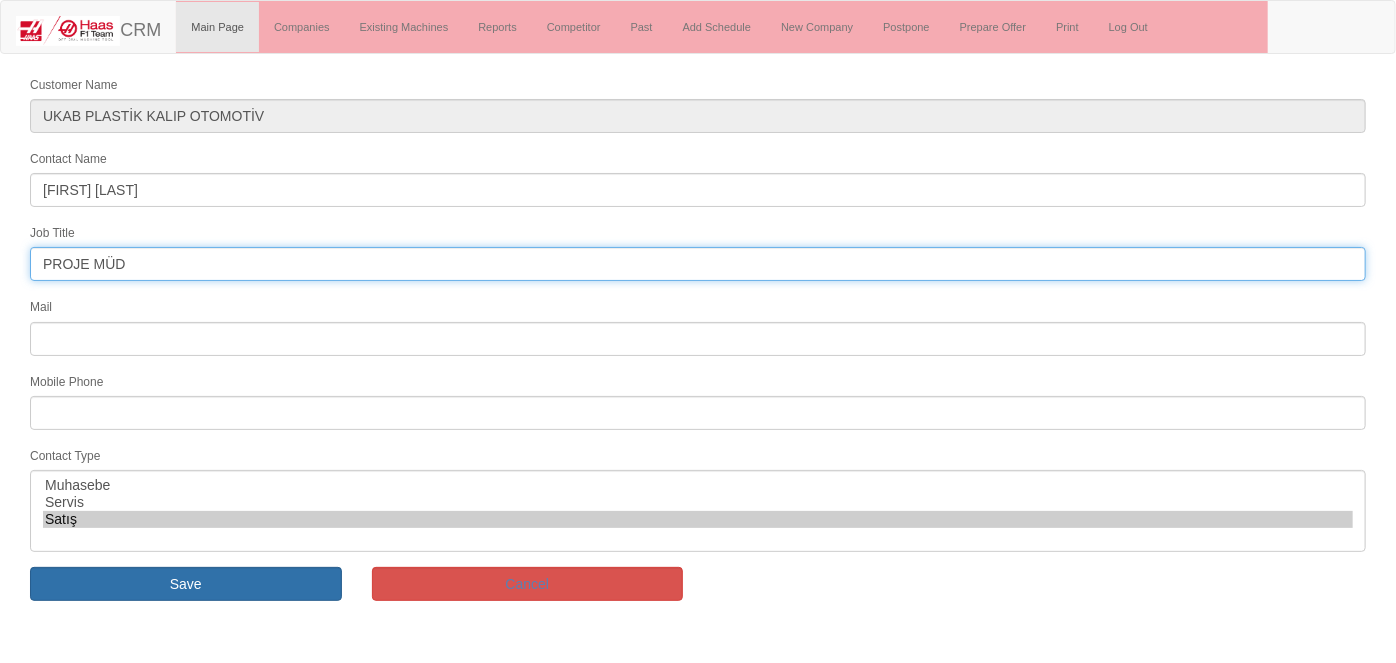 type on "PROJE MÜD" 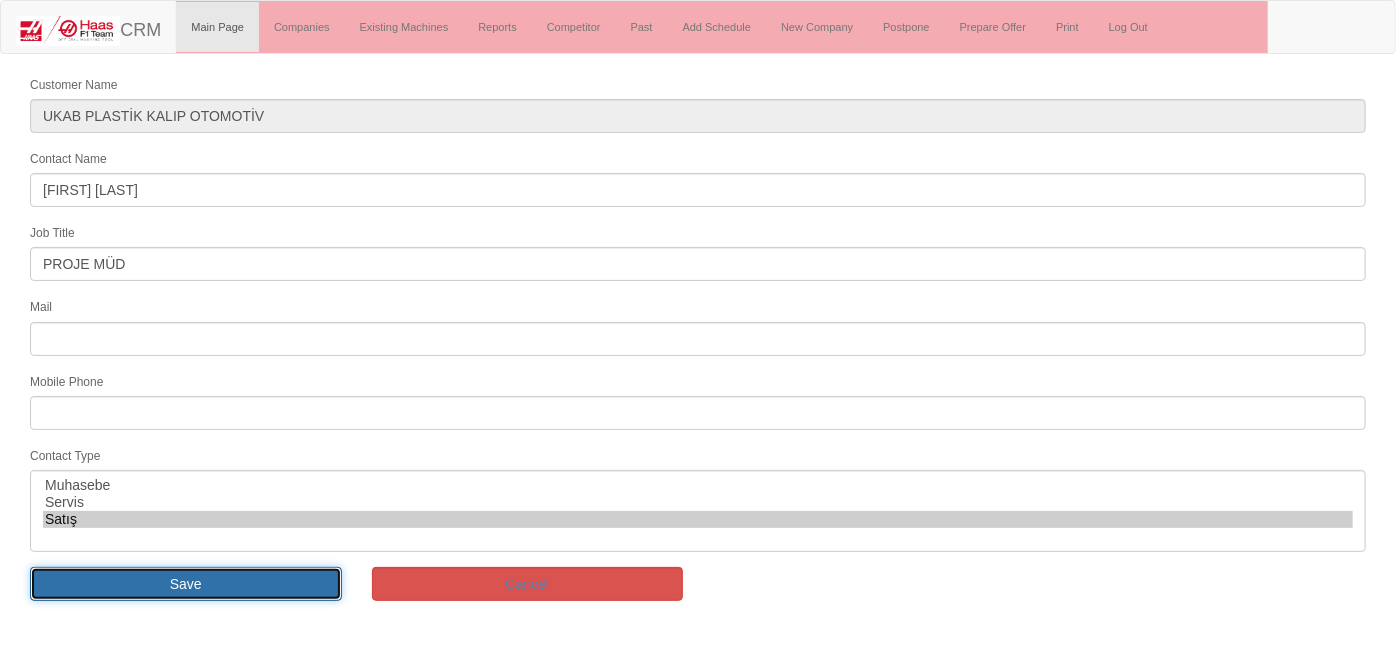 click on "Save" at bounding box center (186, 584) 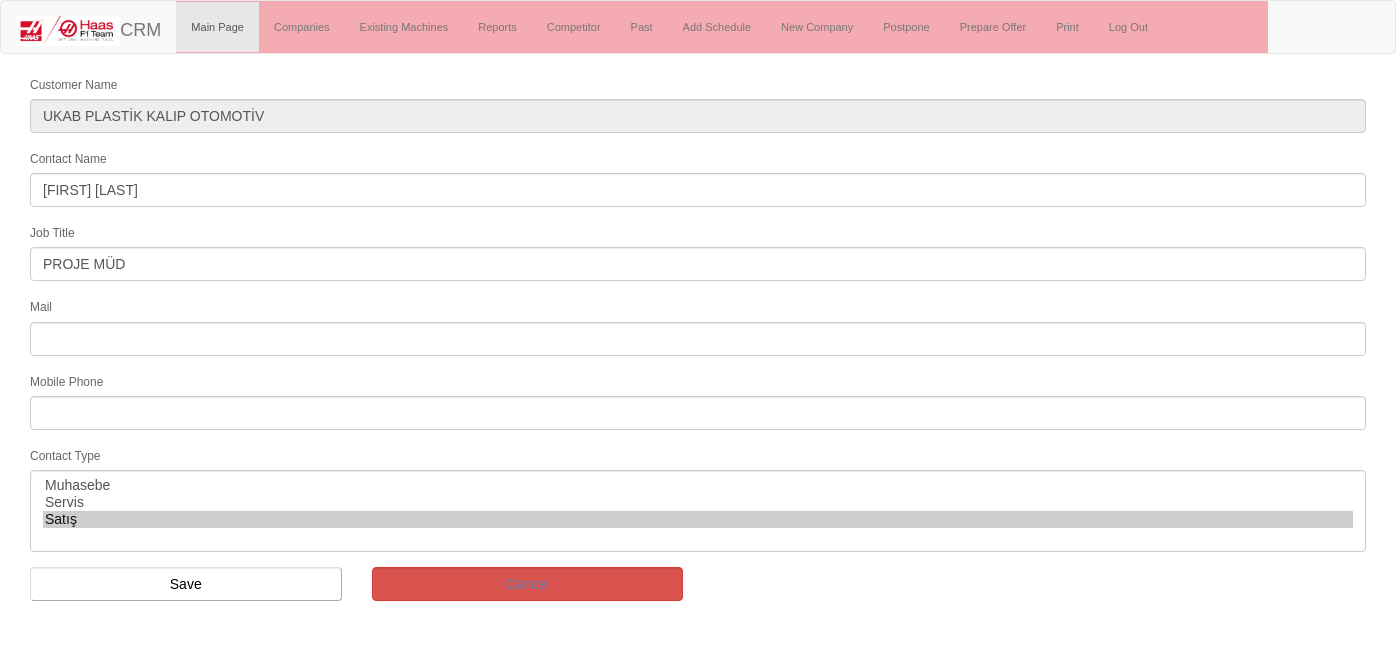 scroll, scrollTop: 0, scrollLeft: 0, axis: both 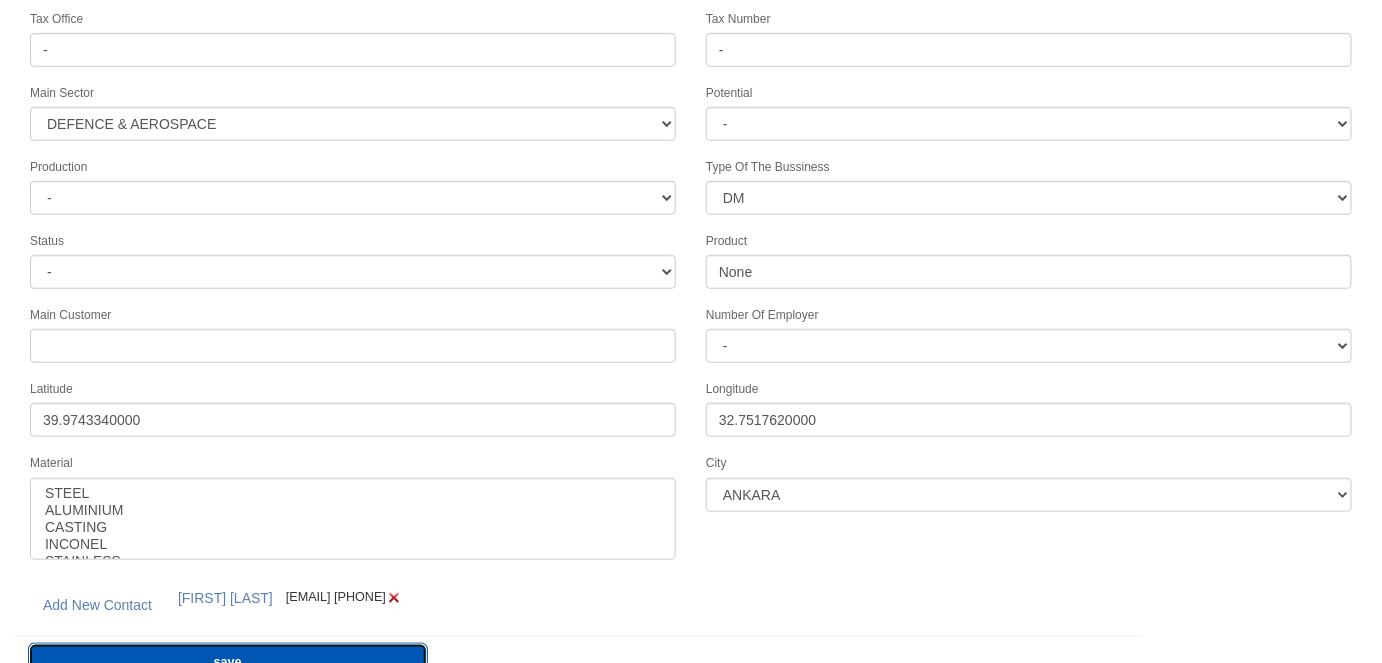 click on "save" at bounding box center [228, 662] 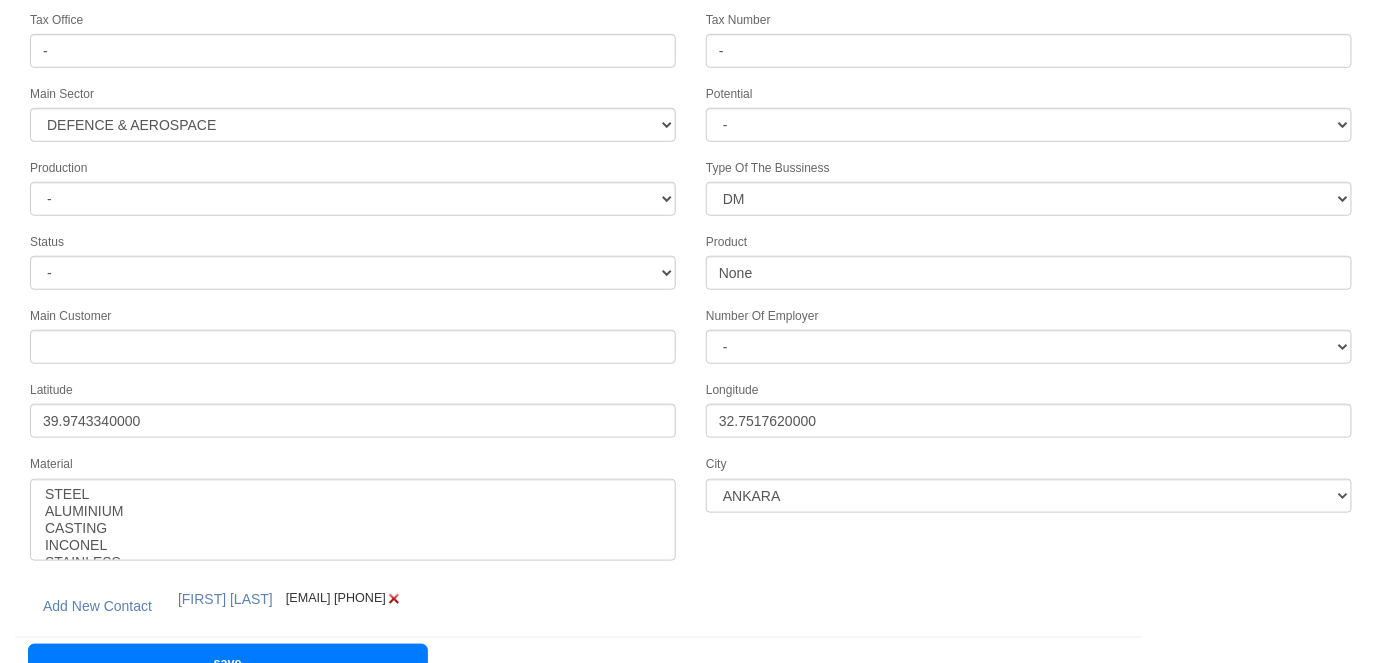 scroll, scrollTop: 434, scrollLeft: 0, axis: vertical 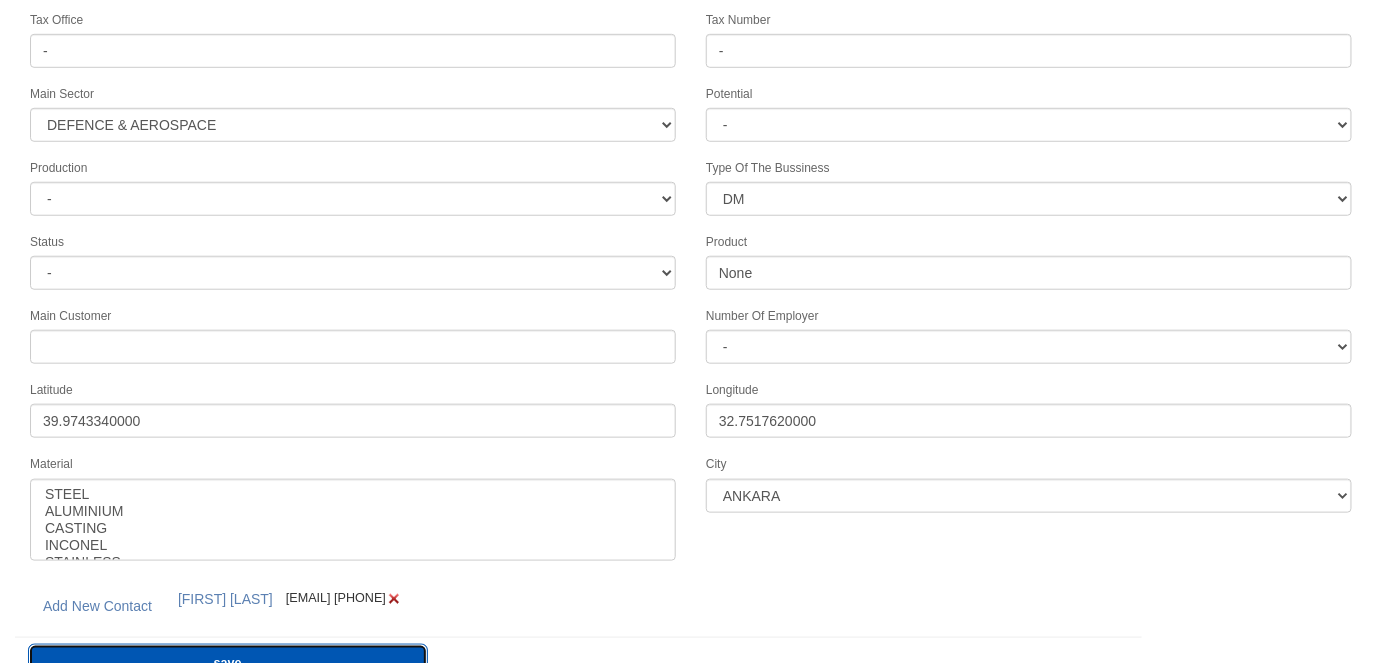 click on "save" at bounding box center [228, 663] 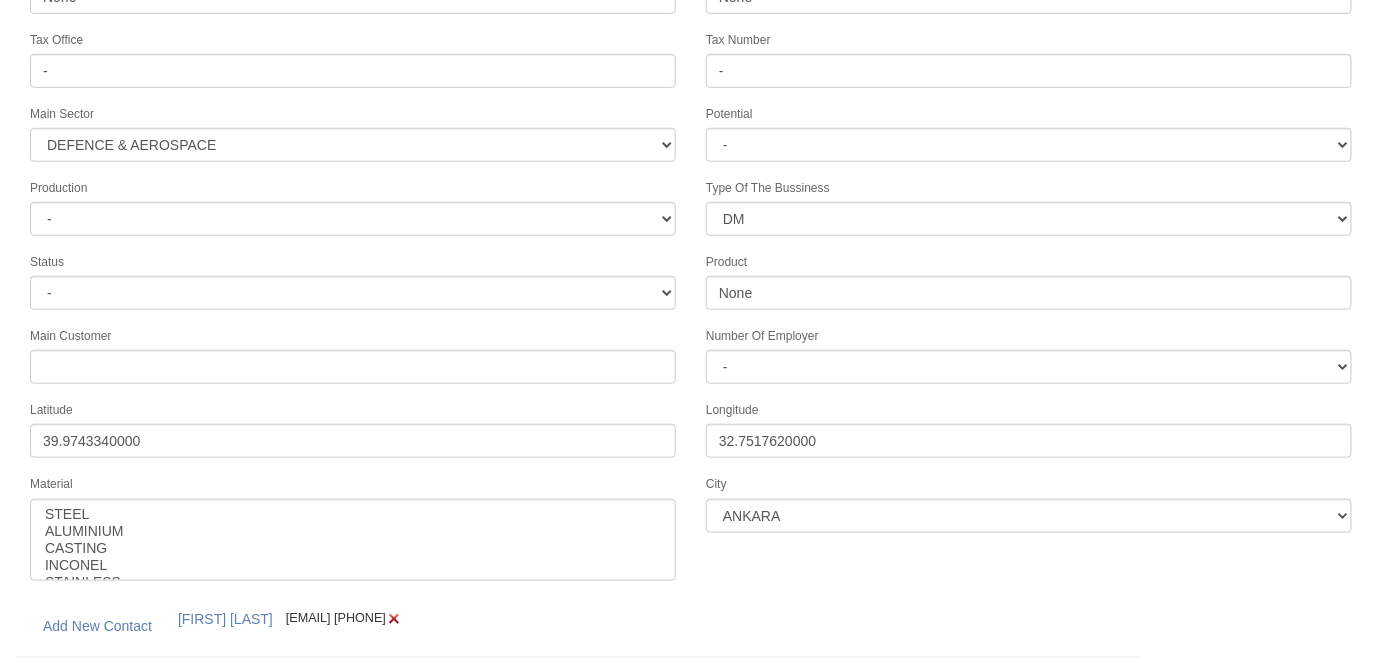 scroll, scrollTop: 434, scrollLeft: 0, axis: vertical 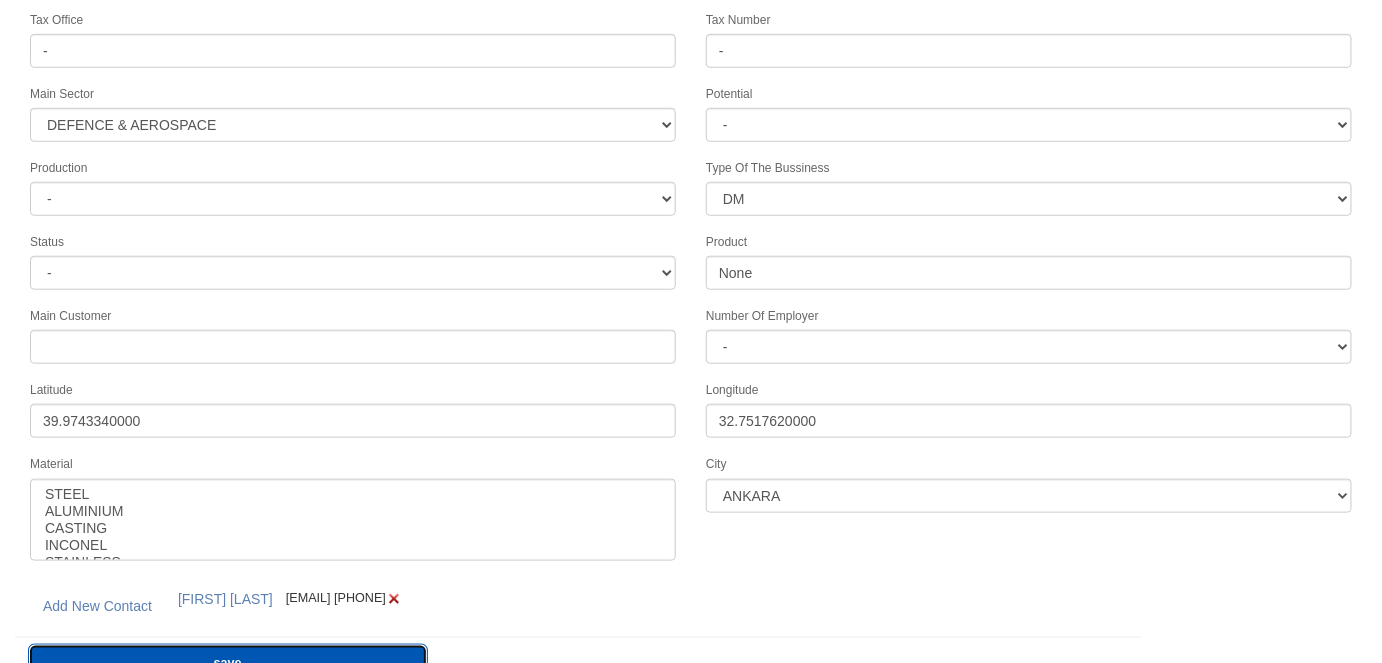 click on "save" at bounding box center (228, 663) 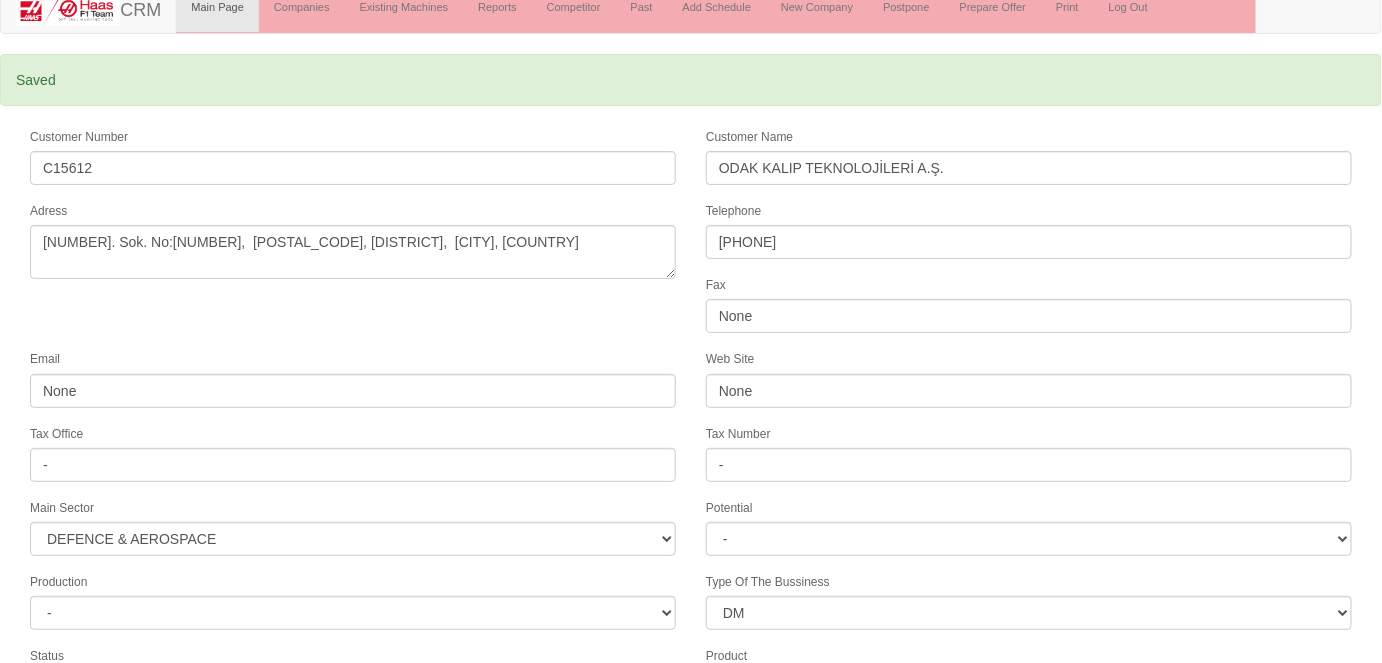 scroll, scrollTop: 434, scrollLeft: 0, axis: vertical 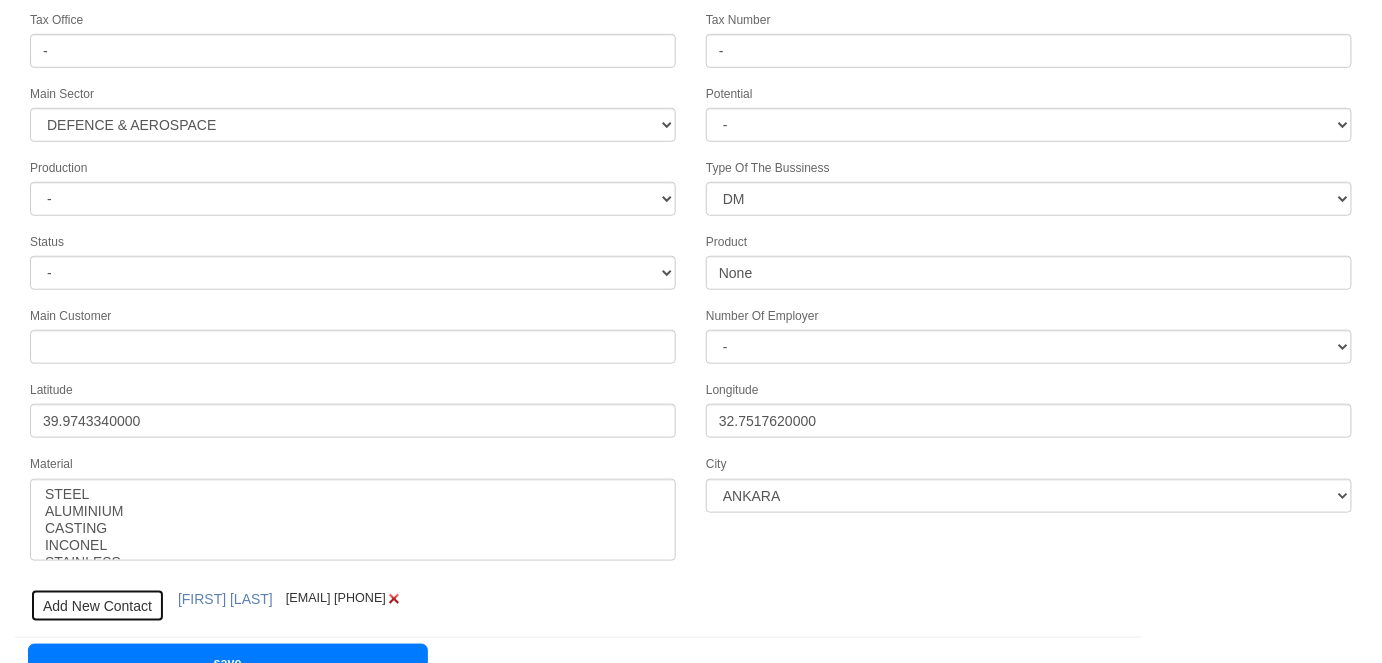 click on "Add New Contact" at bounding box center [97, 606] 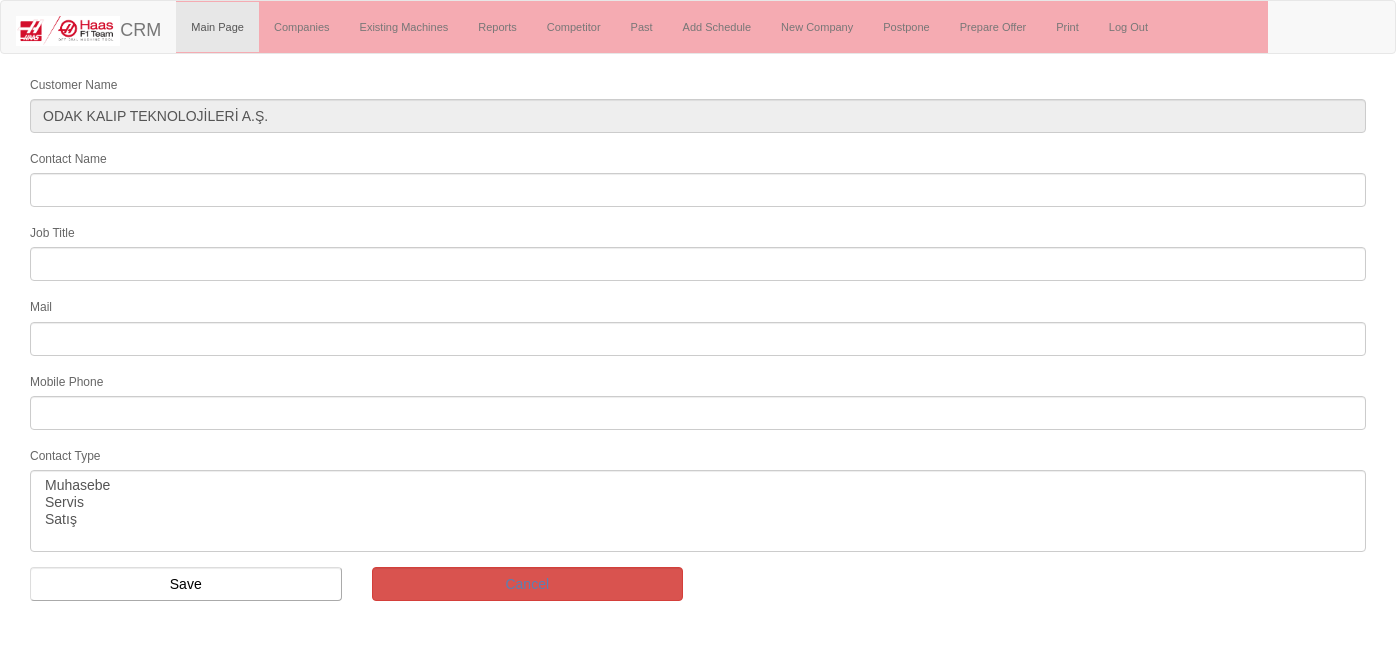 scroll, scrollTop: 0, scrollLeft: 0, axis: both 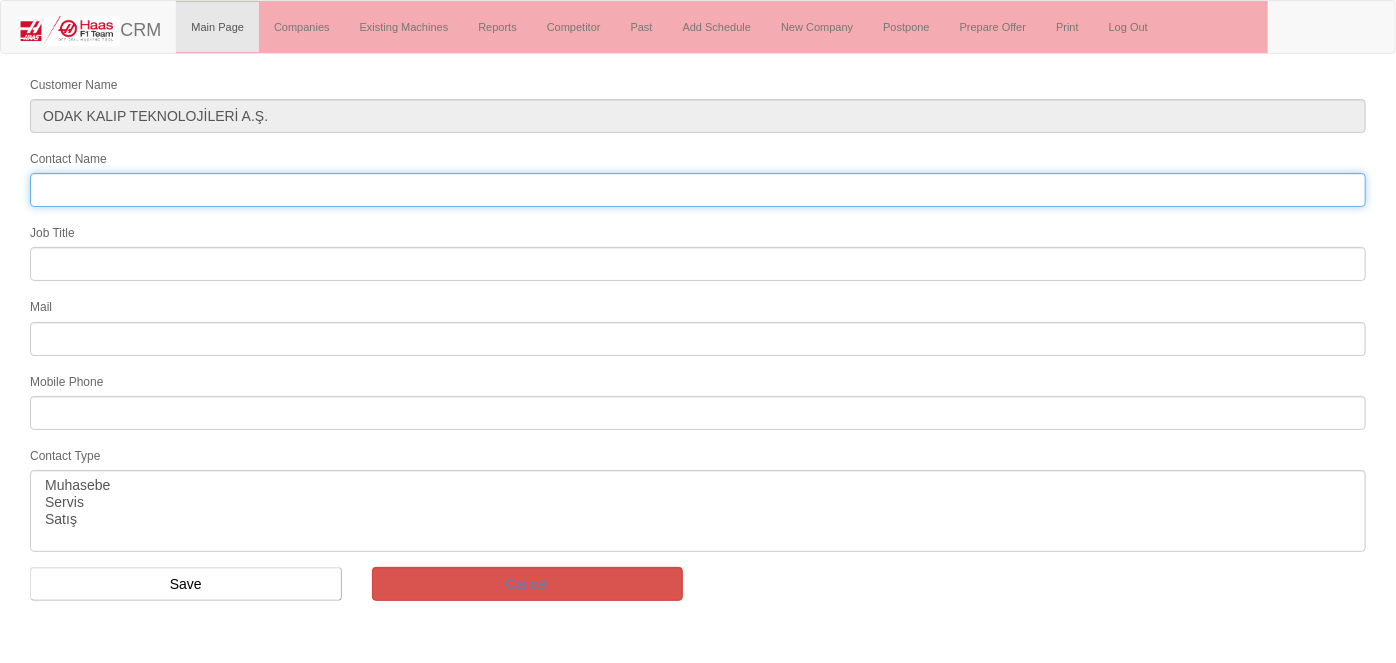 click on "Contact Name" at bounding box center (698, 190) 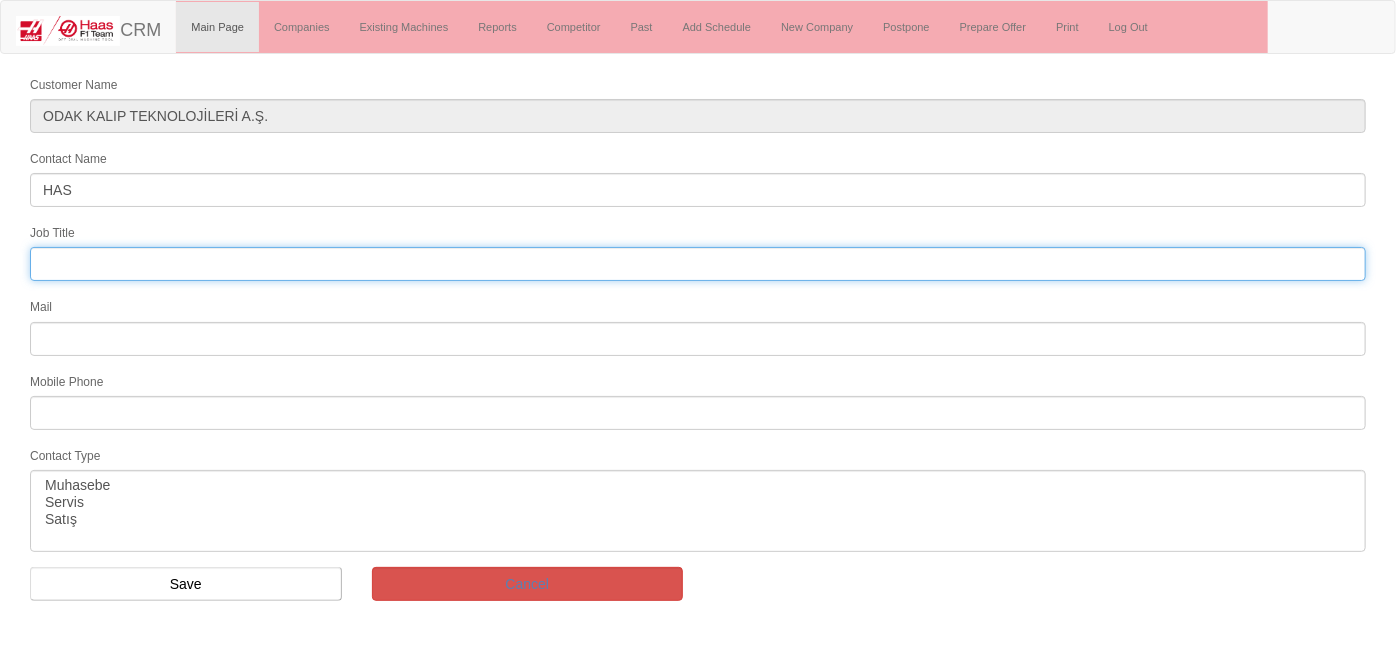 click at bounding box center (698, 264) 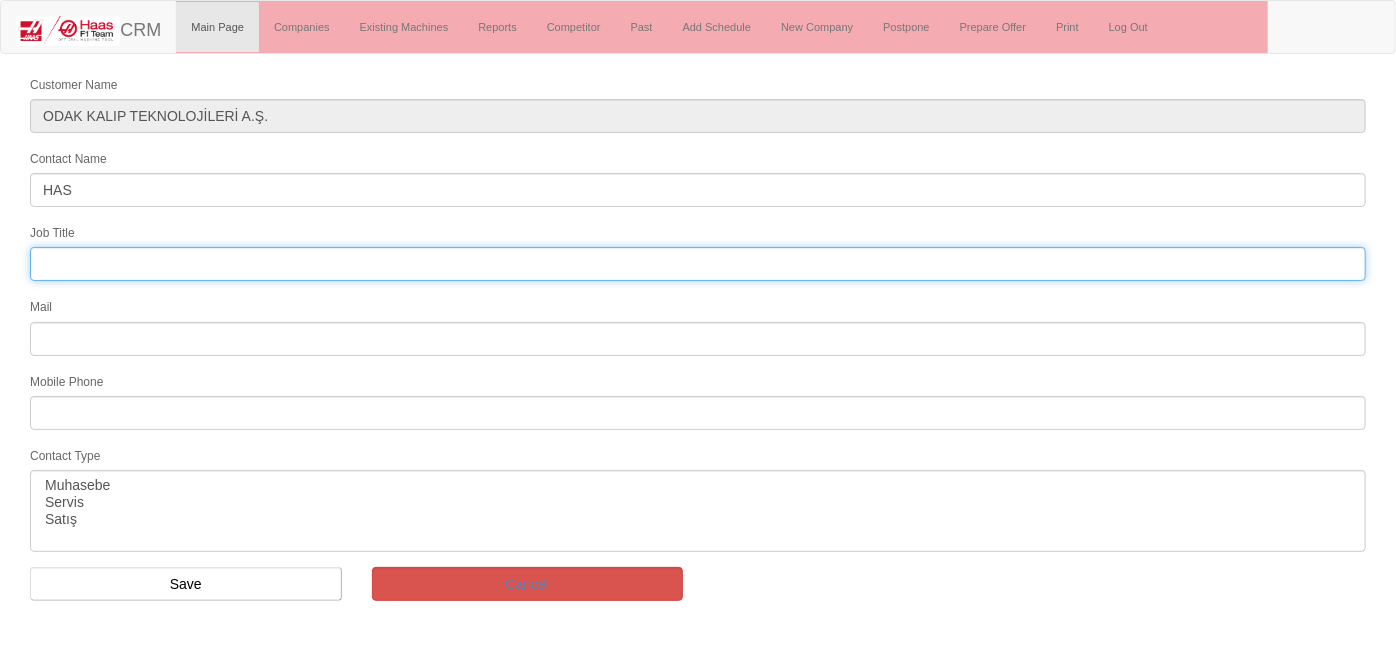 drag, startPoint x: 335, startPoint y: 266, endPoint x: 333, endPoint y: 255, distance: 11.18034 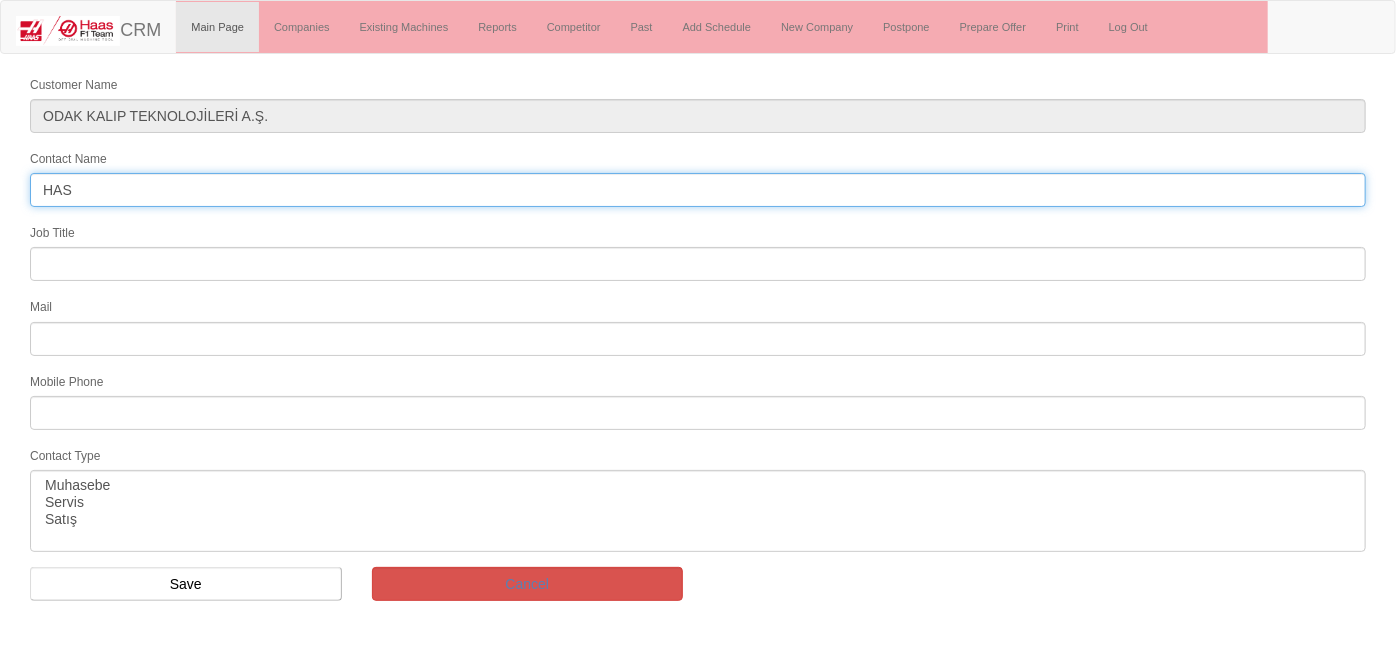 click on "HAS" at bounding box center [698, 190] 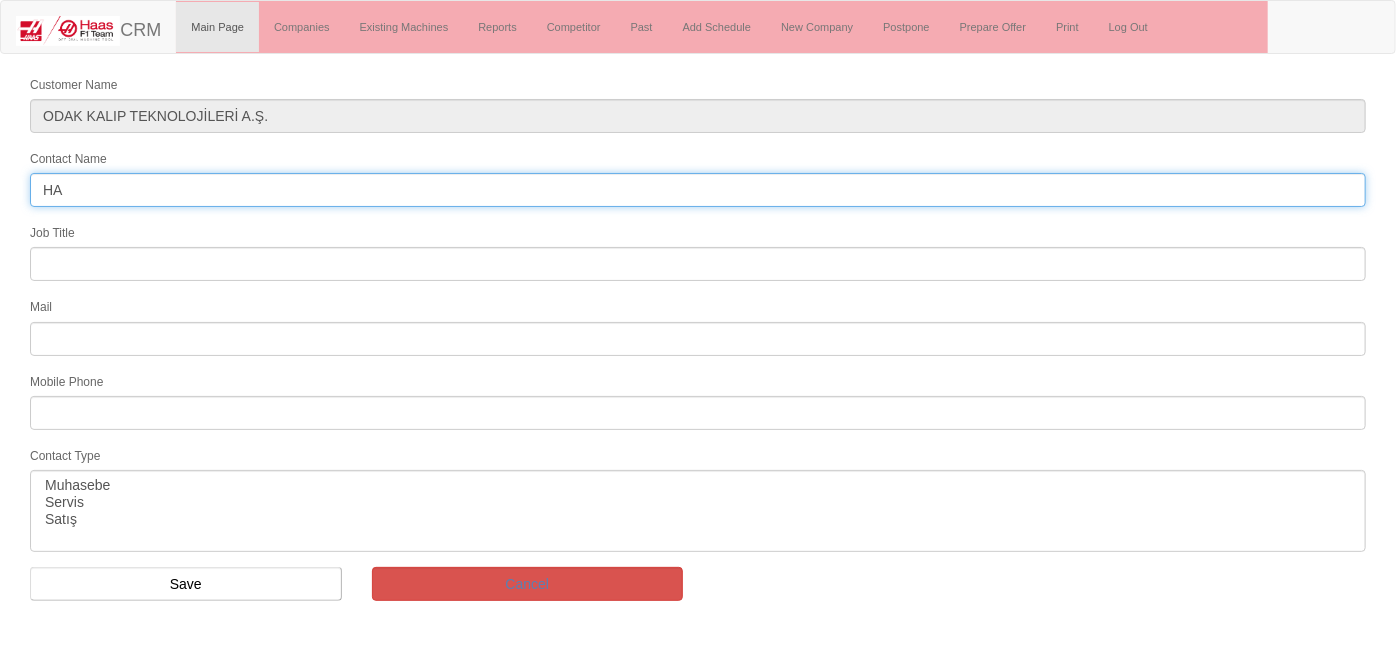 drag, startPoint x: 327, startPoint y: 189, endPoint x: 74, endPoint y: 215, distance: 254.33246 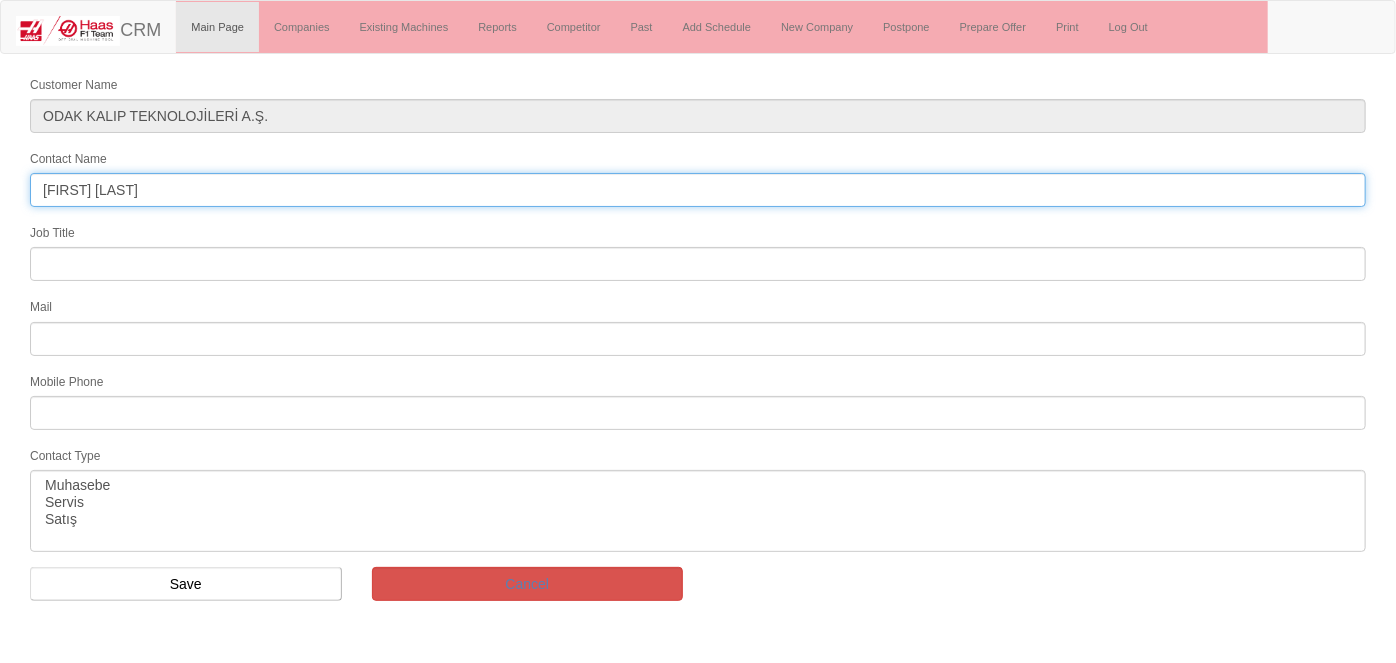 type on "[FIRST] [LAST]" 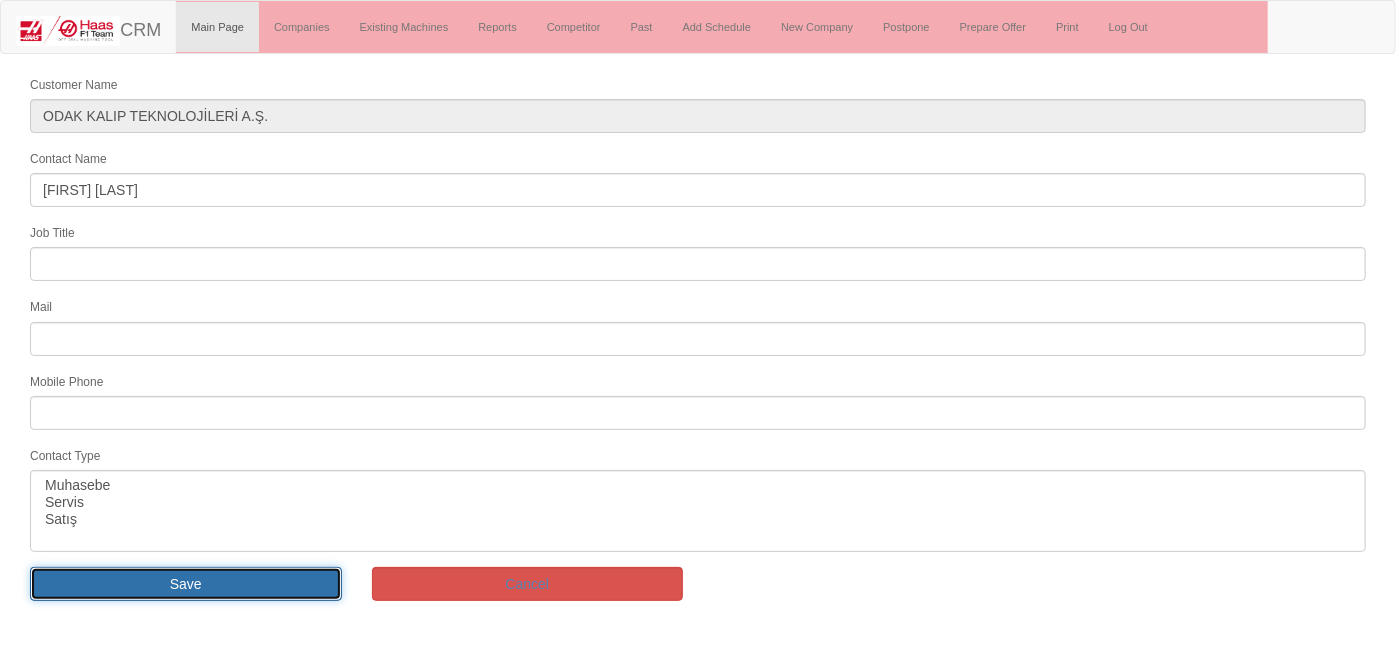 click on "Save" at bounding box center (186, 584) 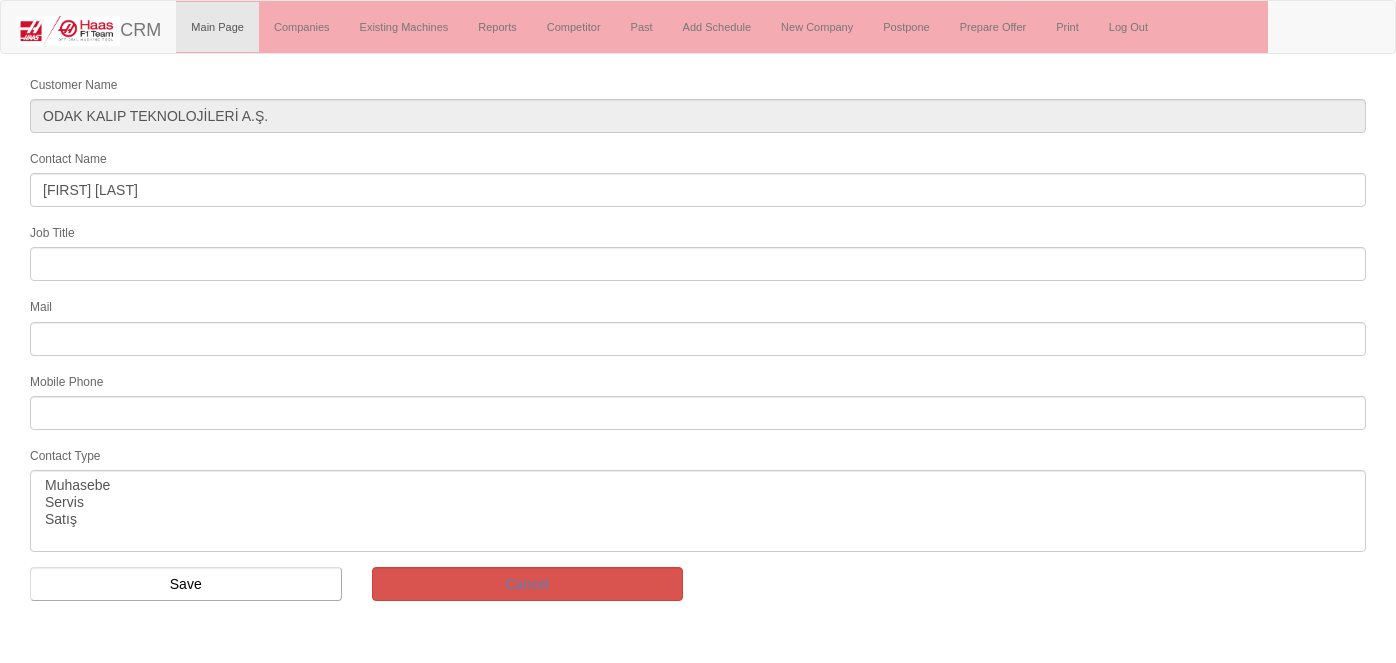 scroll, scrollTop: 0, scrollLeft: 0, axis: both 